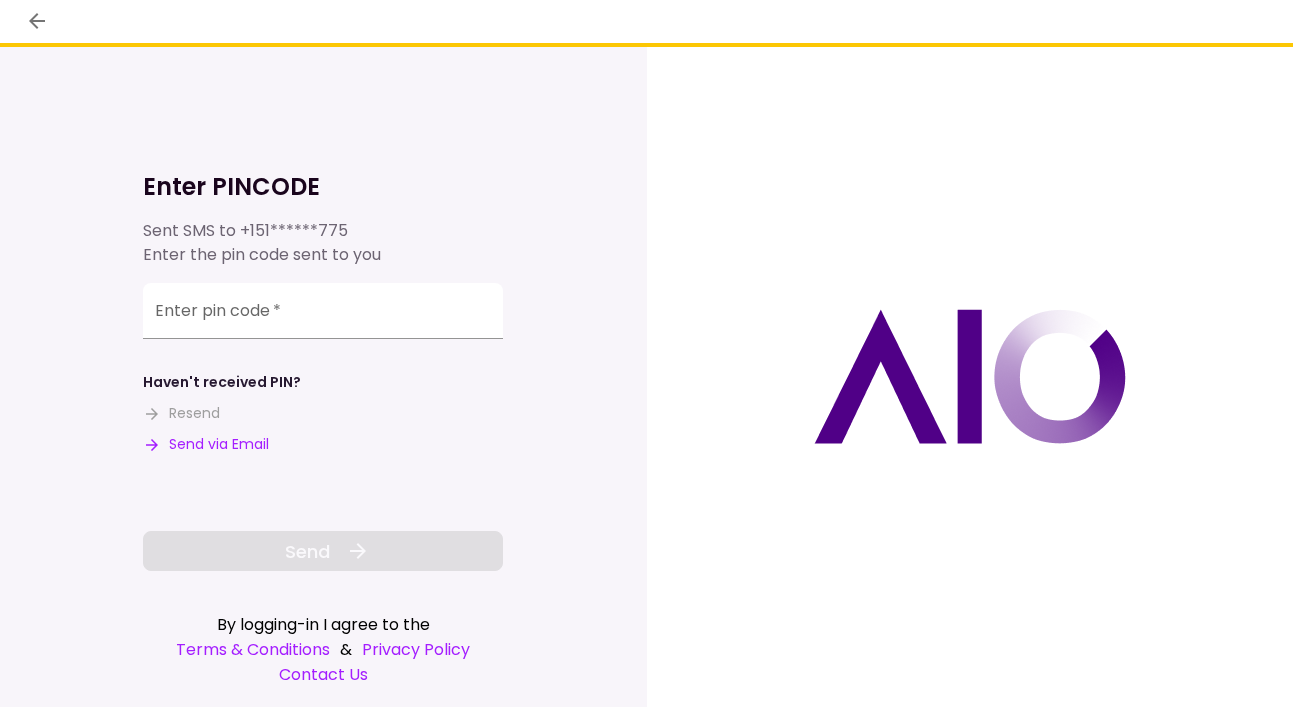 scroll, scrollTop: 0, scrollLeft: 0, axis: both 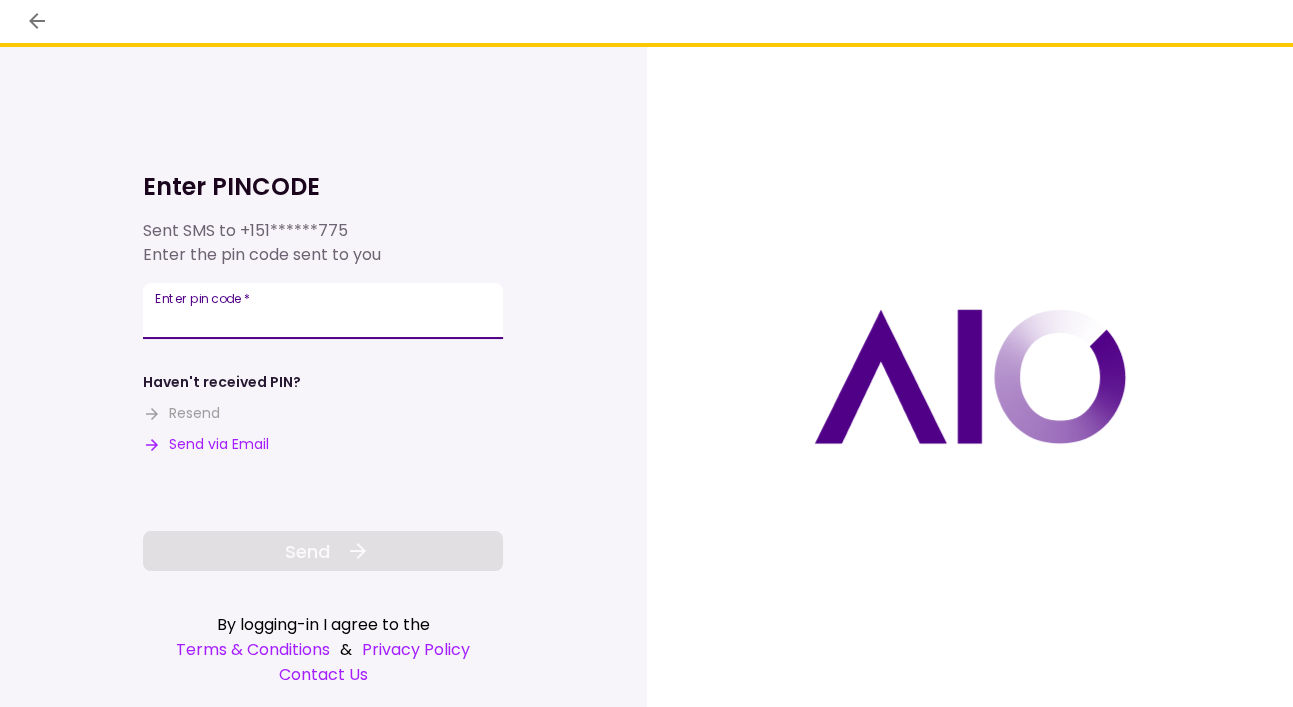 click on "Enter pin code   *" at bounding box center (323, 311) 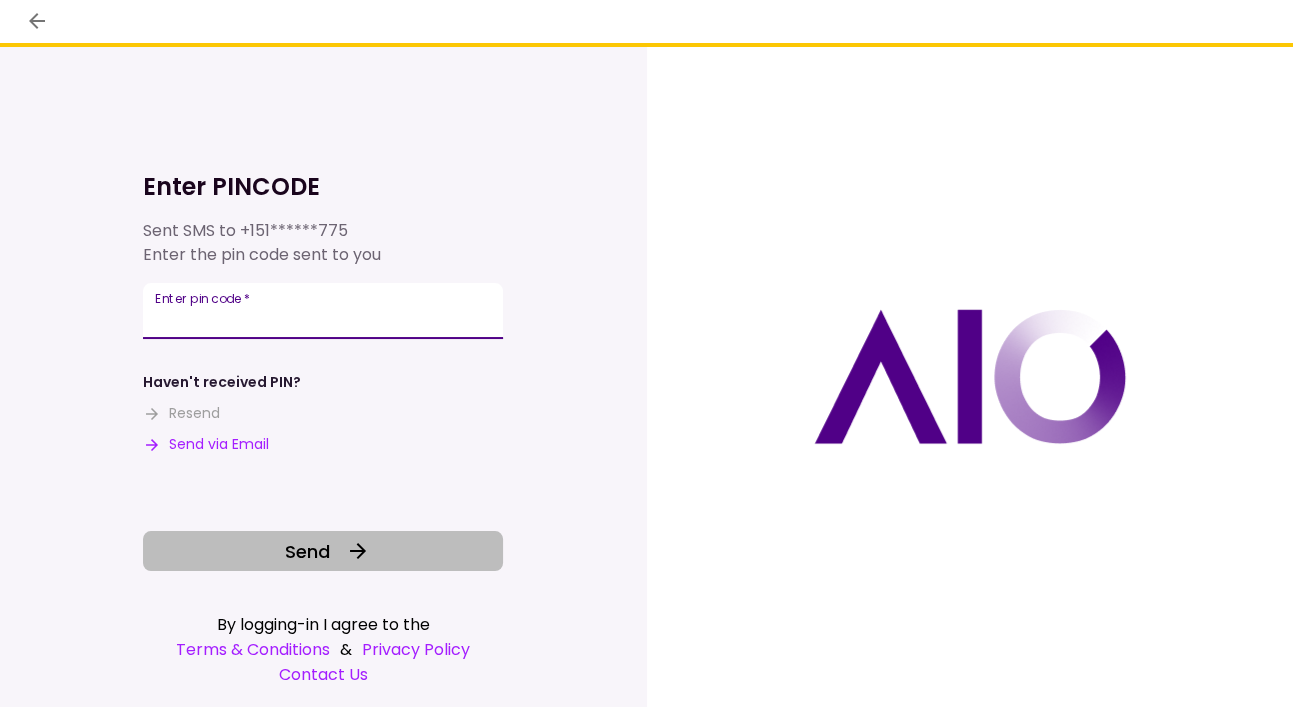 type on "******" 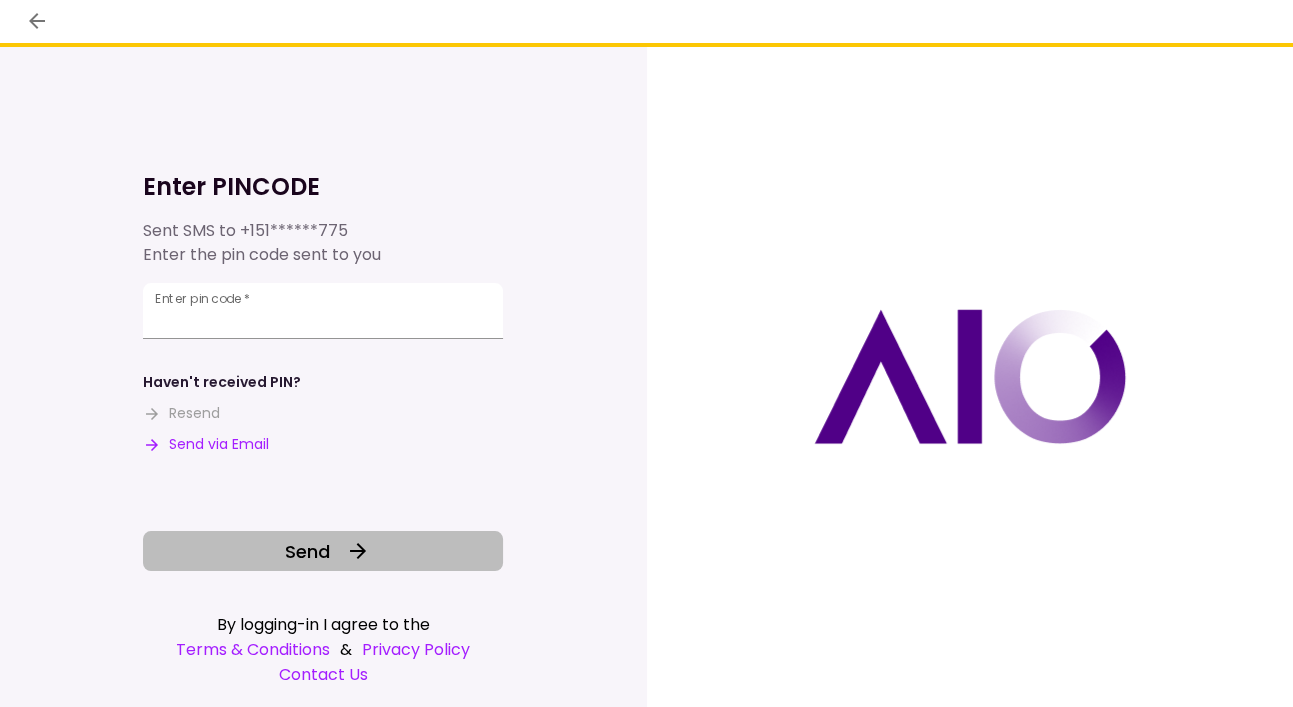 click on "Send" at bounding box center (307, 551) 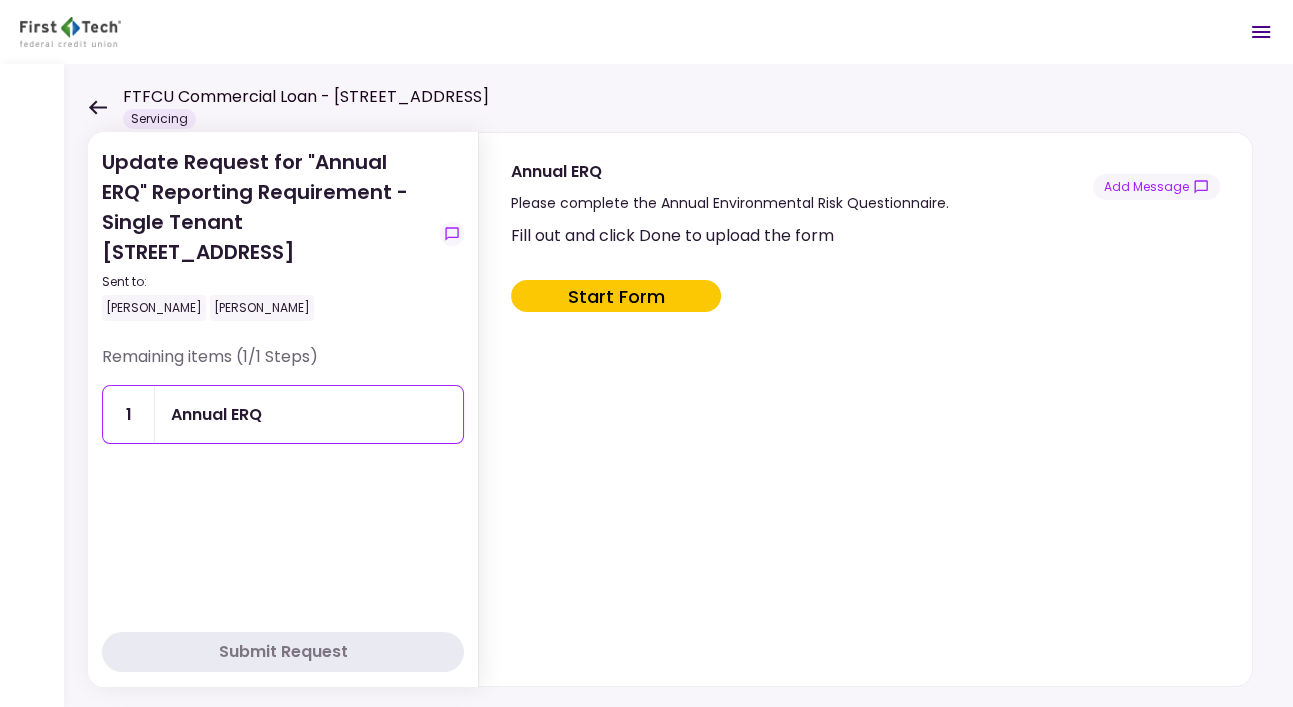 click on "Start Form" at bounding box center [616, 296] 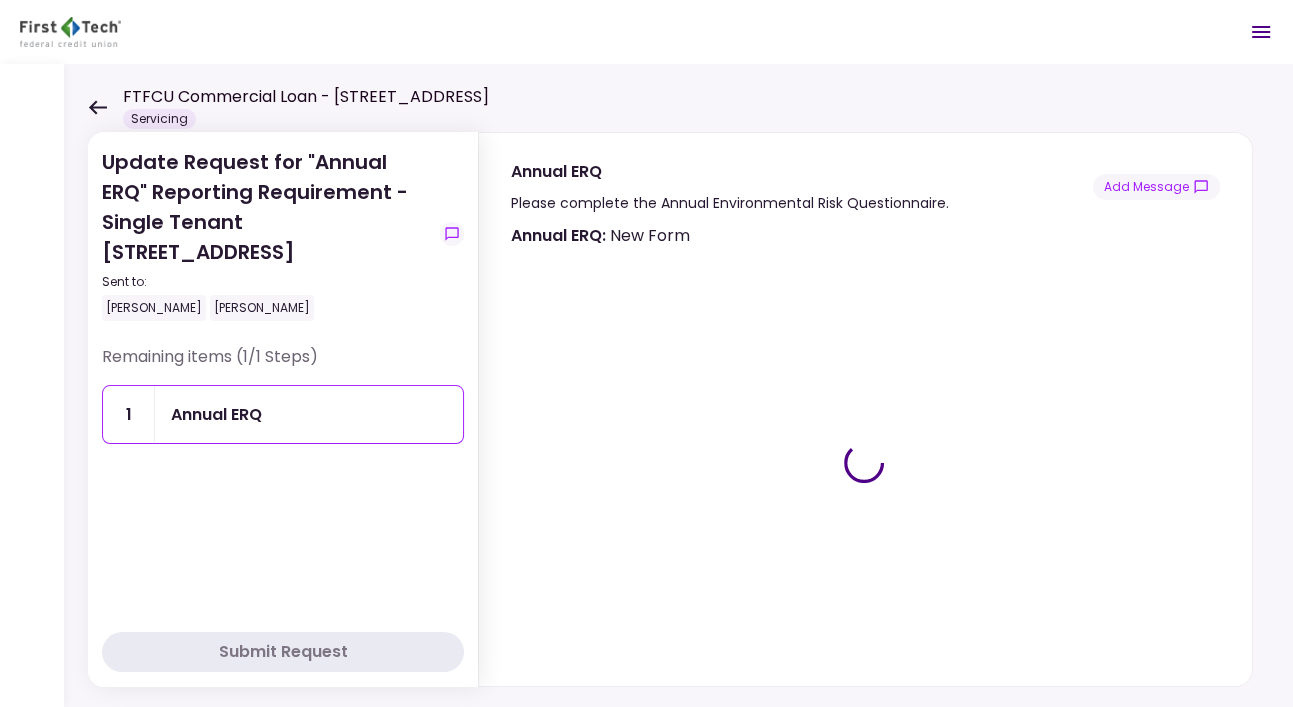 type on "***" 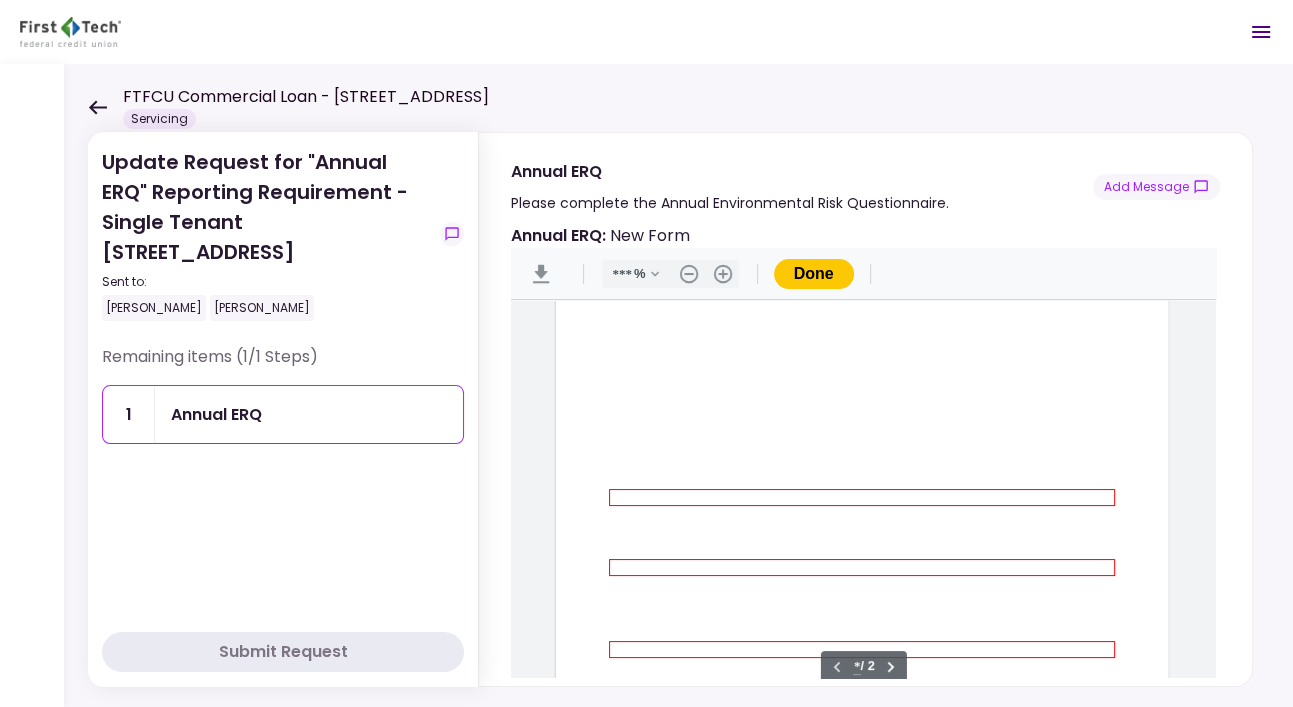 scroll, scrollTop: 304, scrollLeft: 0, axis: vertical 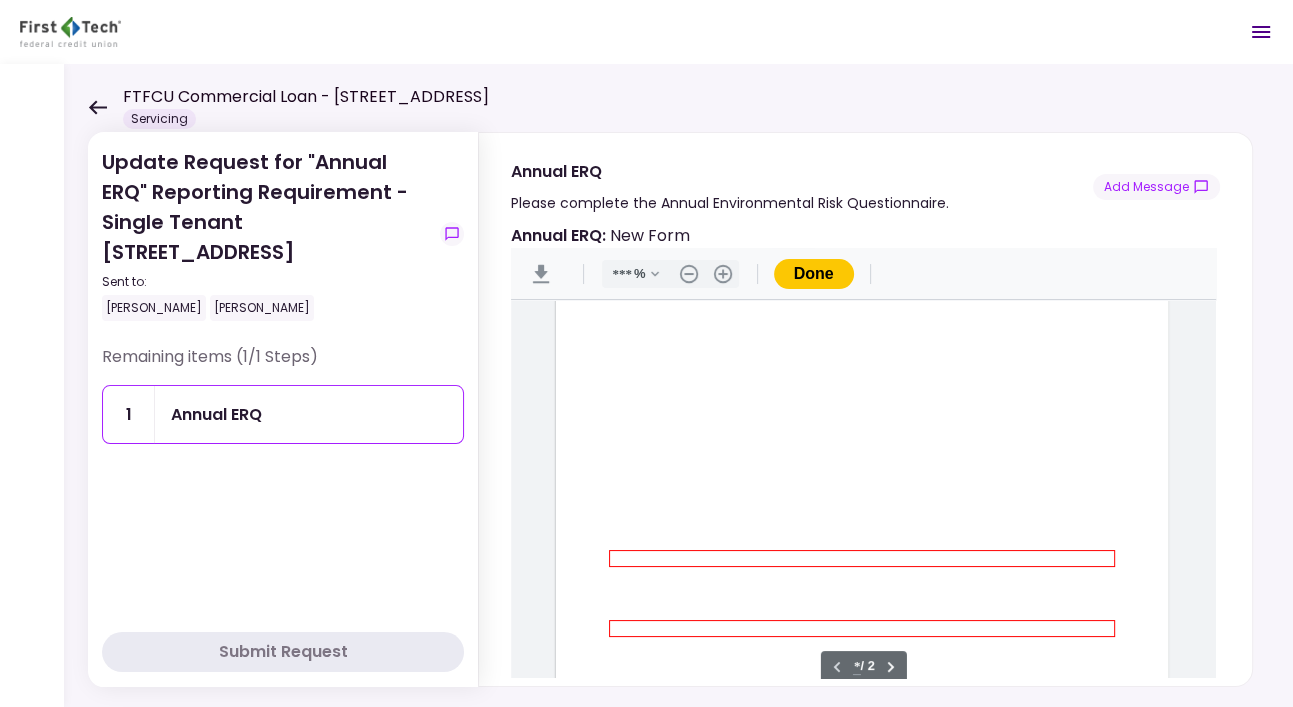click at bounding box center [862, 558] 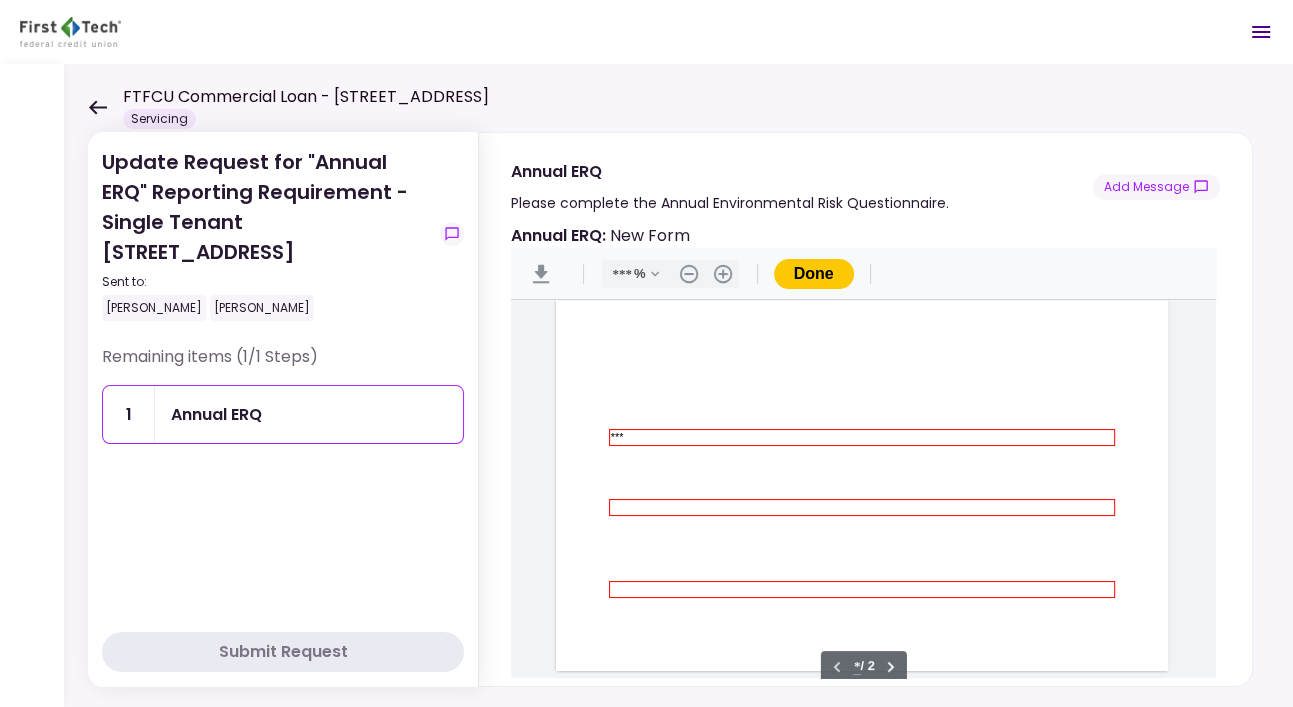scroll, scrollTop: 426, scrollLeft: 0, axis: vertical 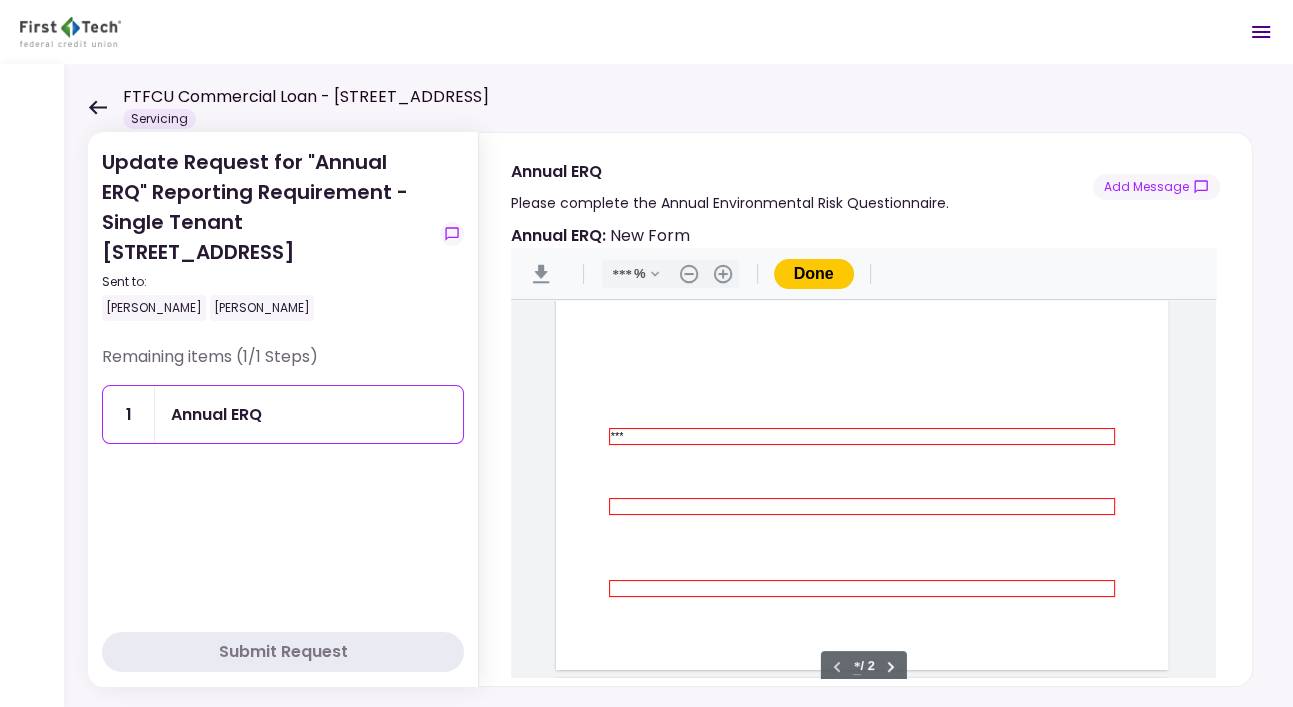 type on "***" 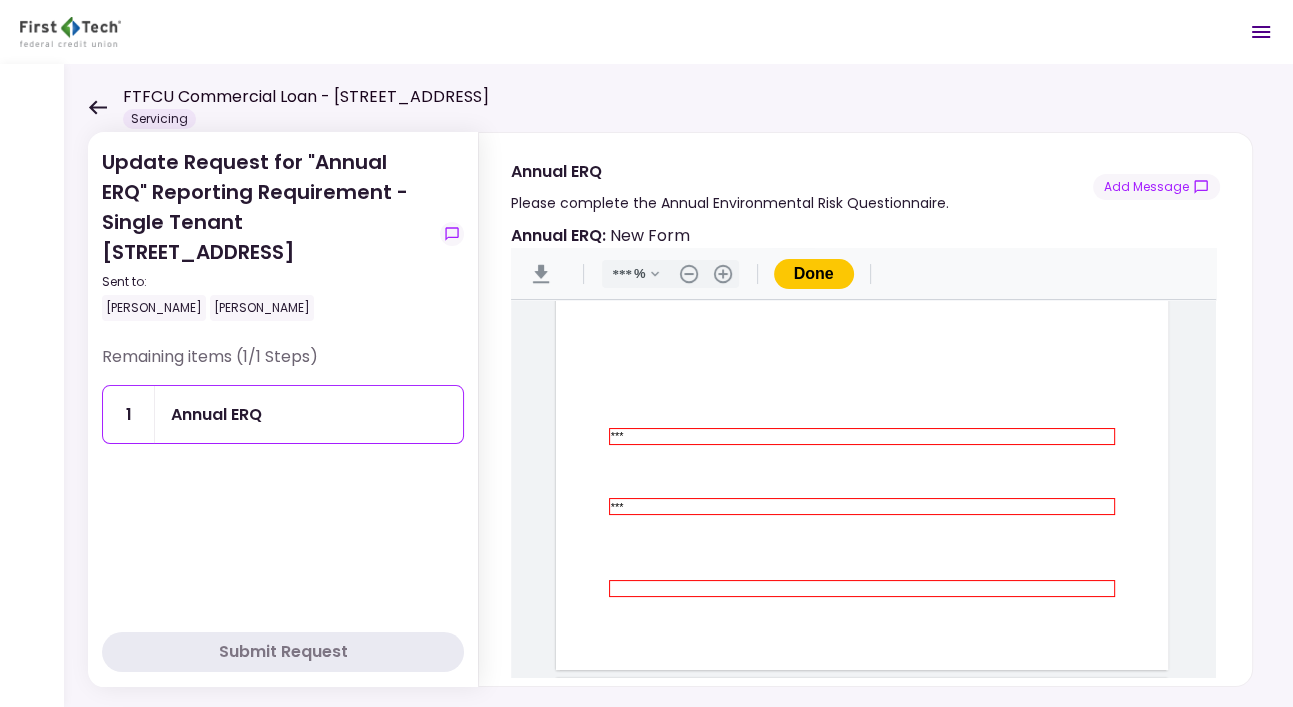 type on "***" 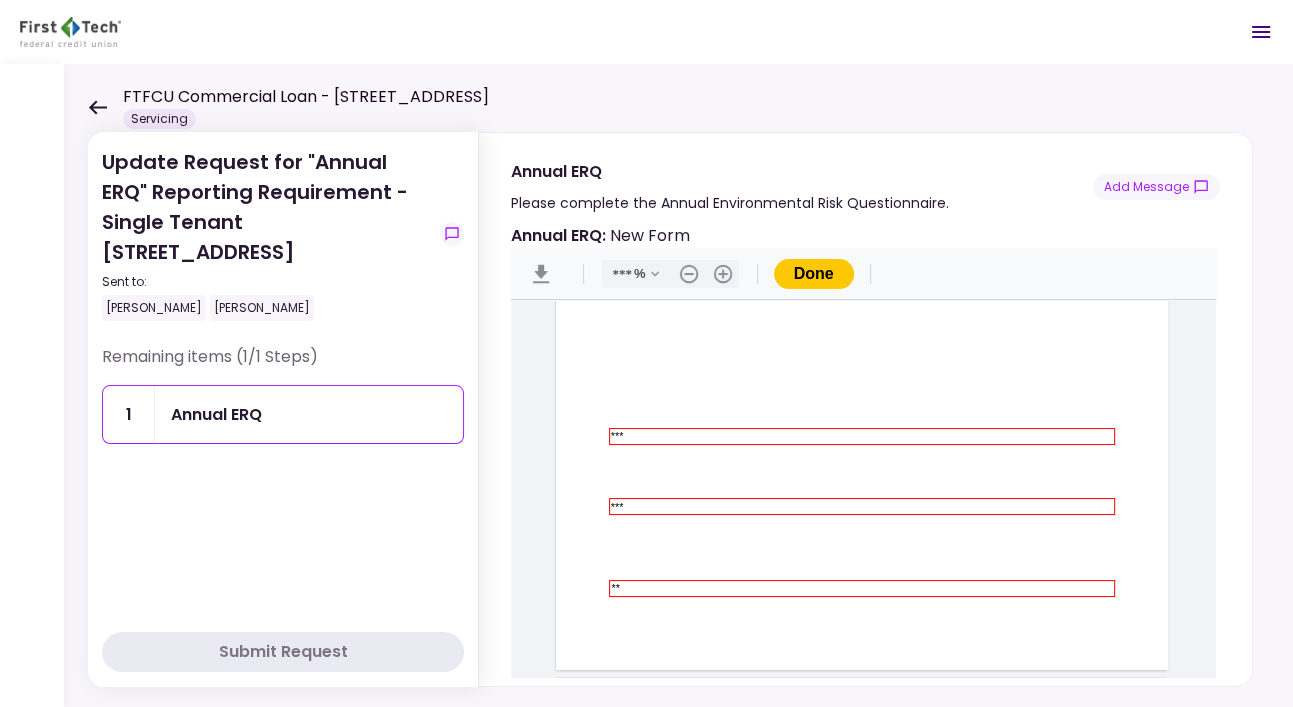 type on "***" 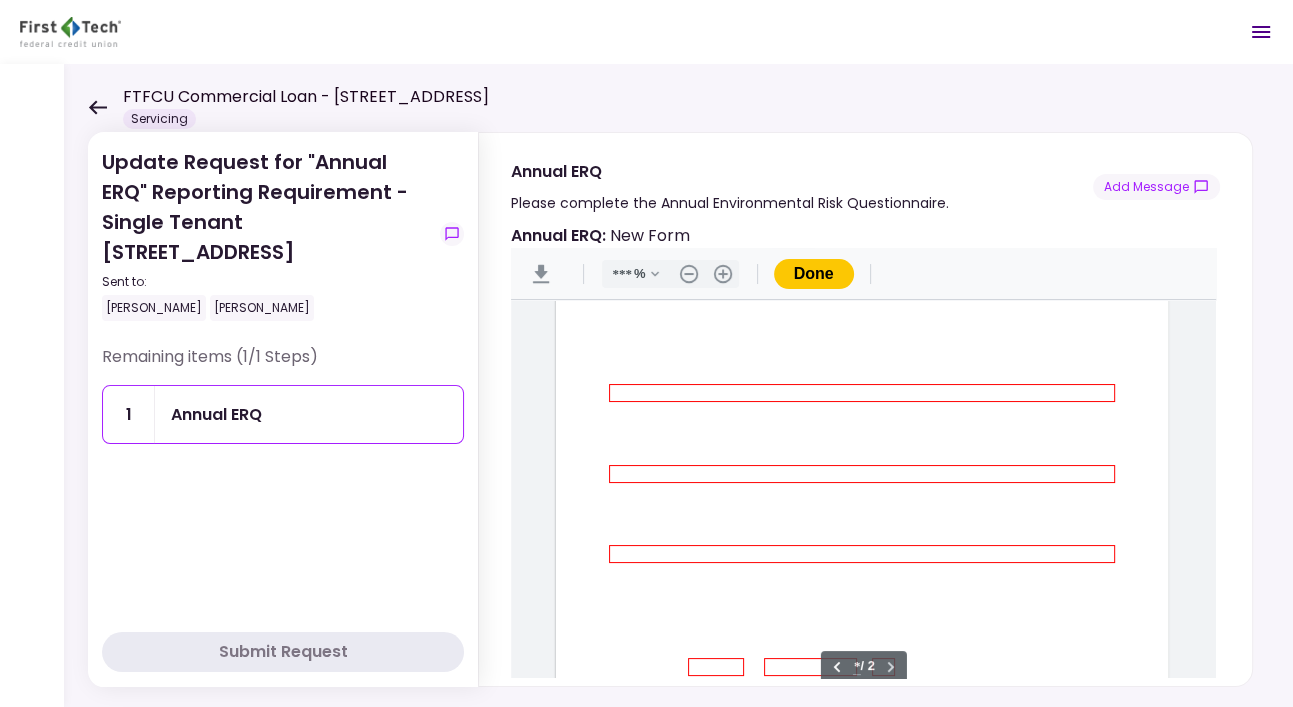 type on "*" 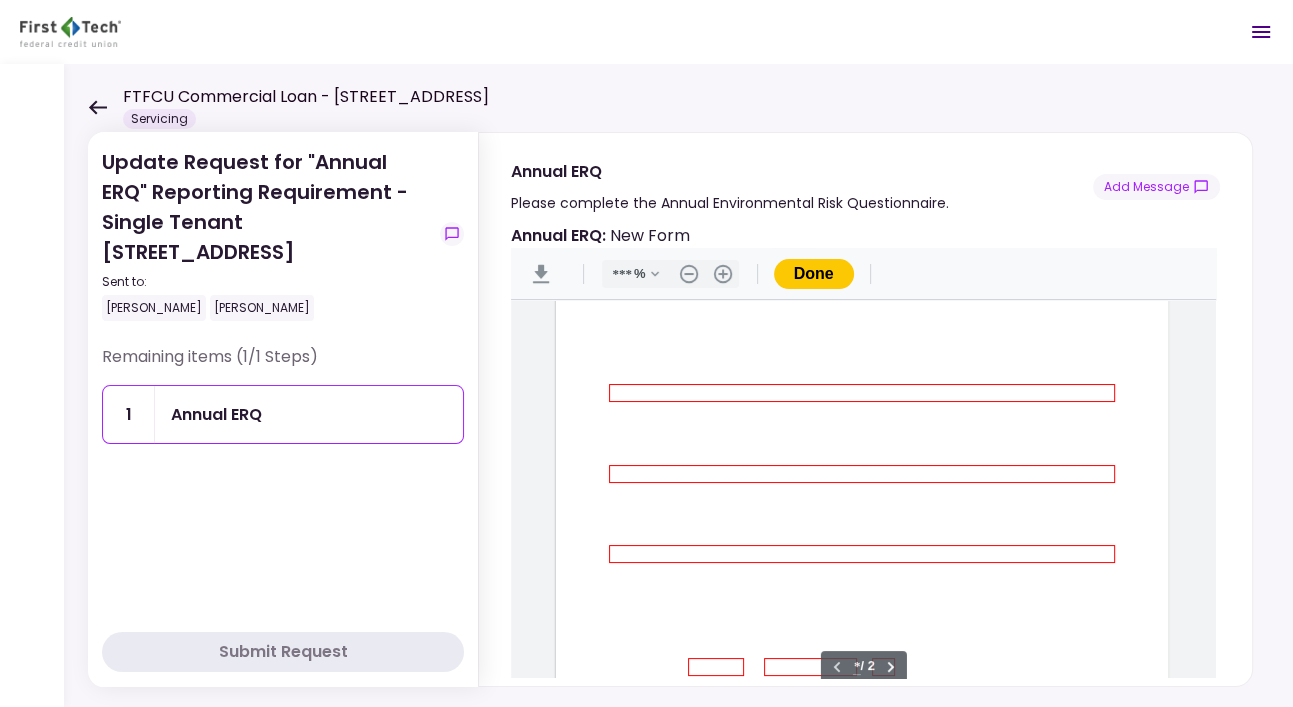 scroll, scrollTop: 790, scrollLeft: 0, axis: vertical 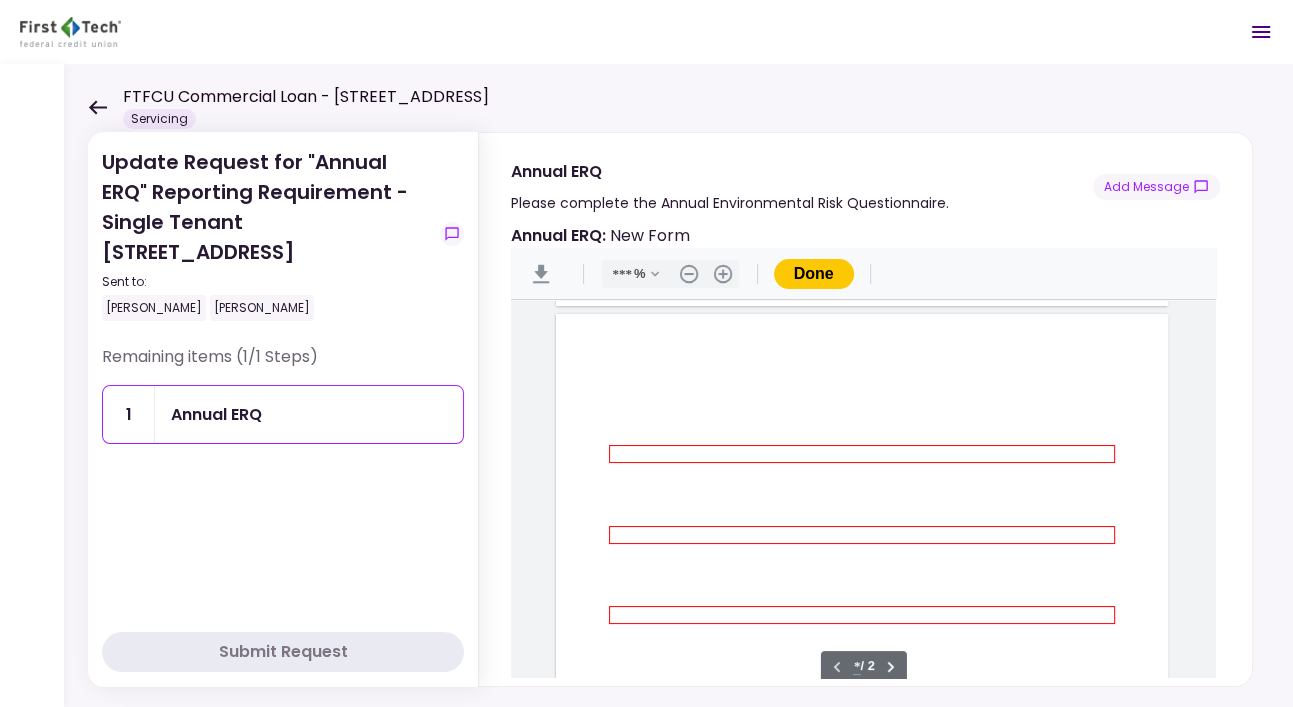 type on "***" 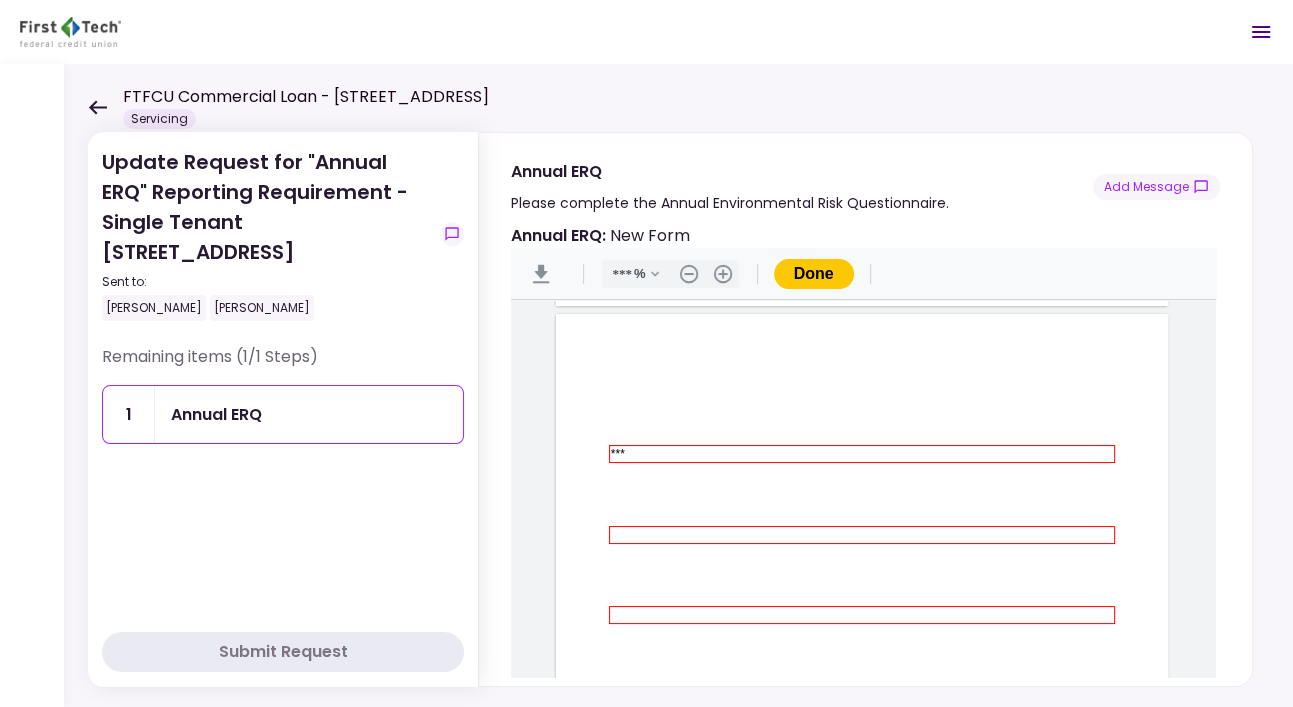 type on "***" 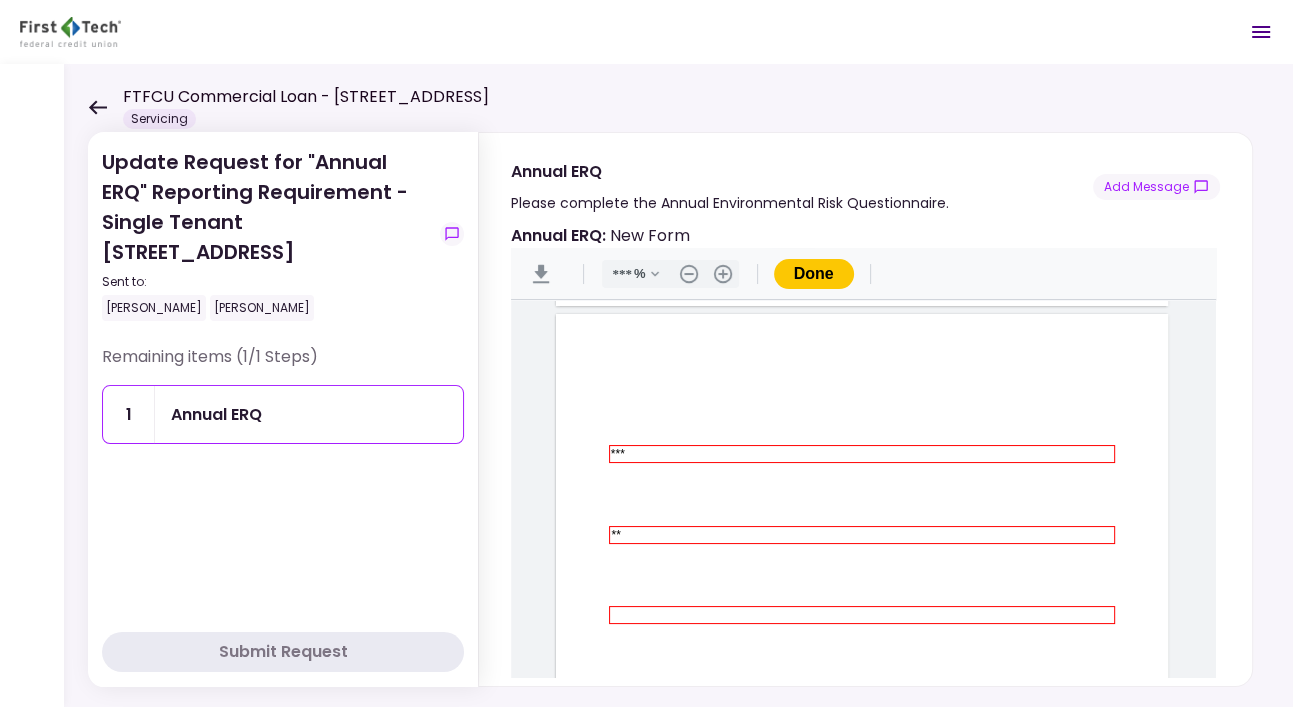type on "***" 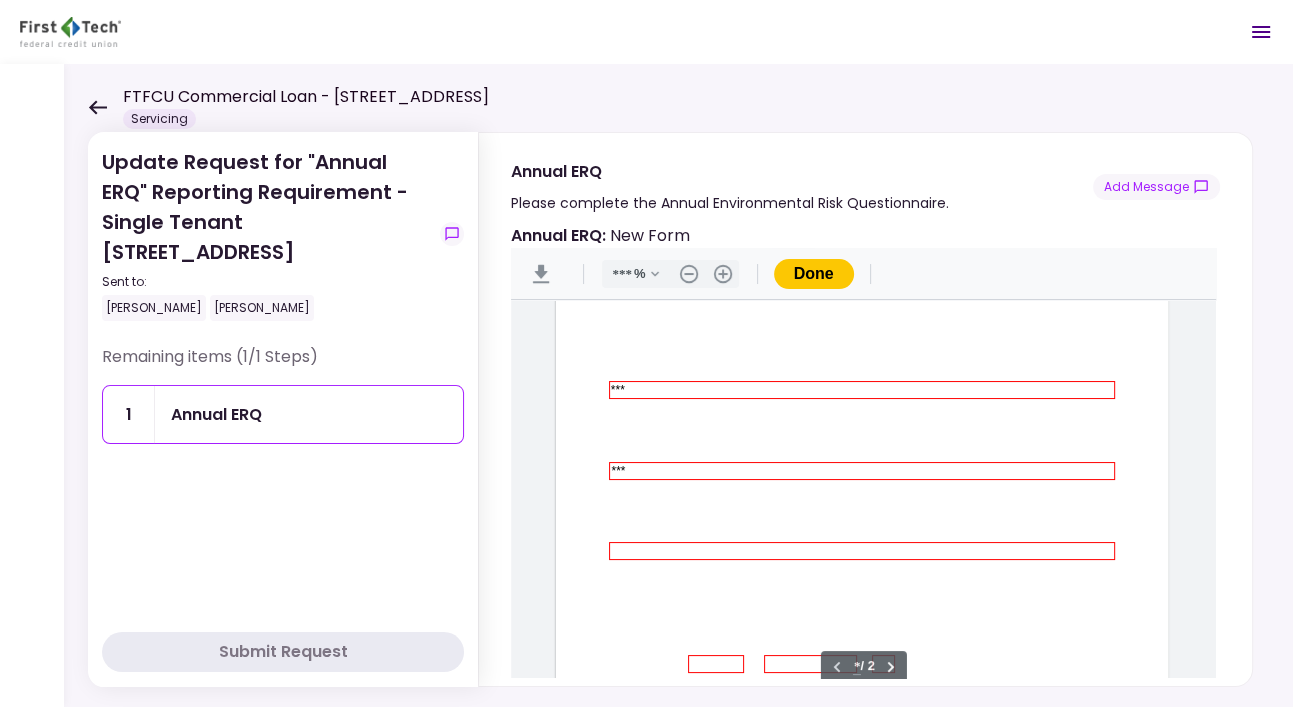 type on "*" 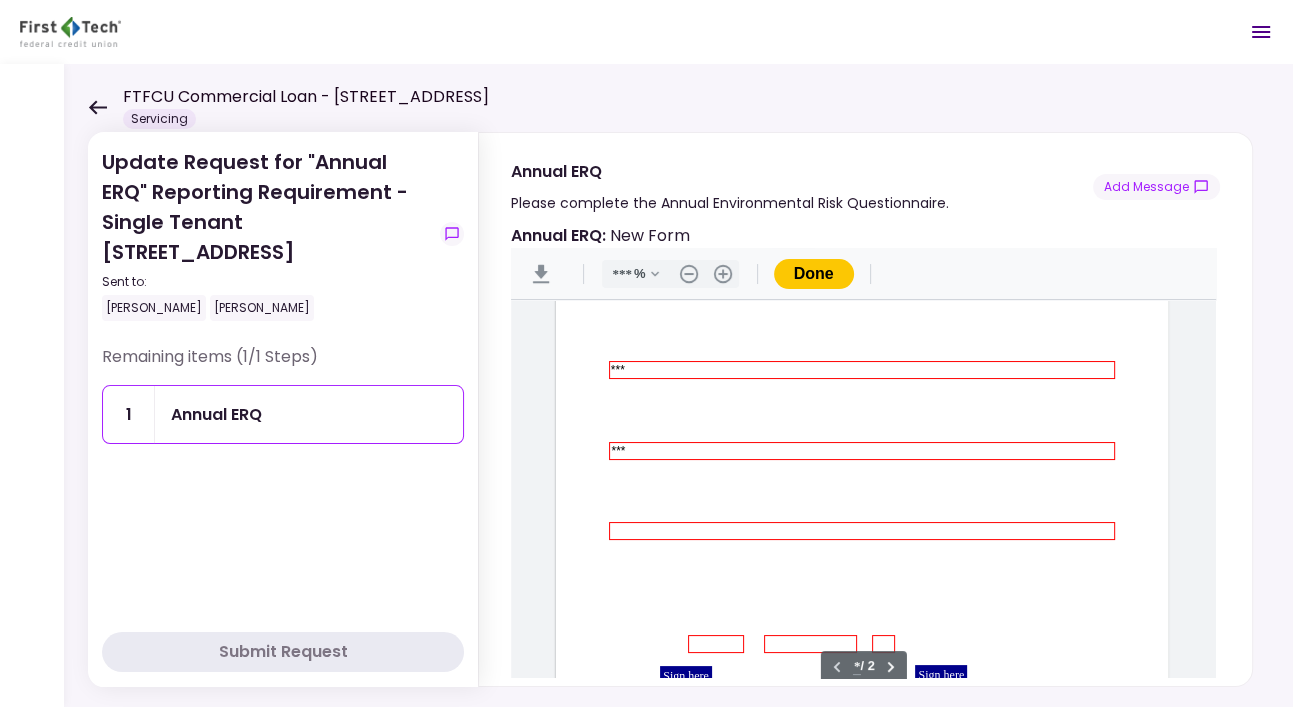 scroll, scrollTop: 912, scrollLeft: 0, axis: vertical 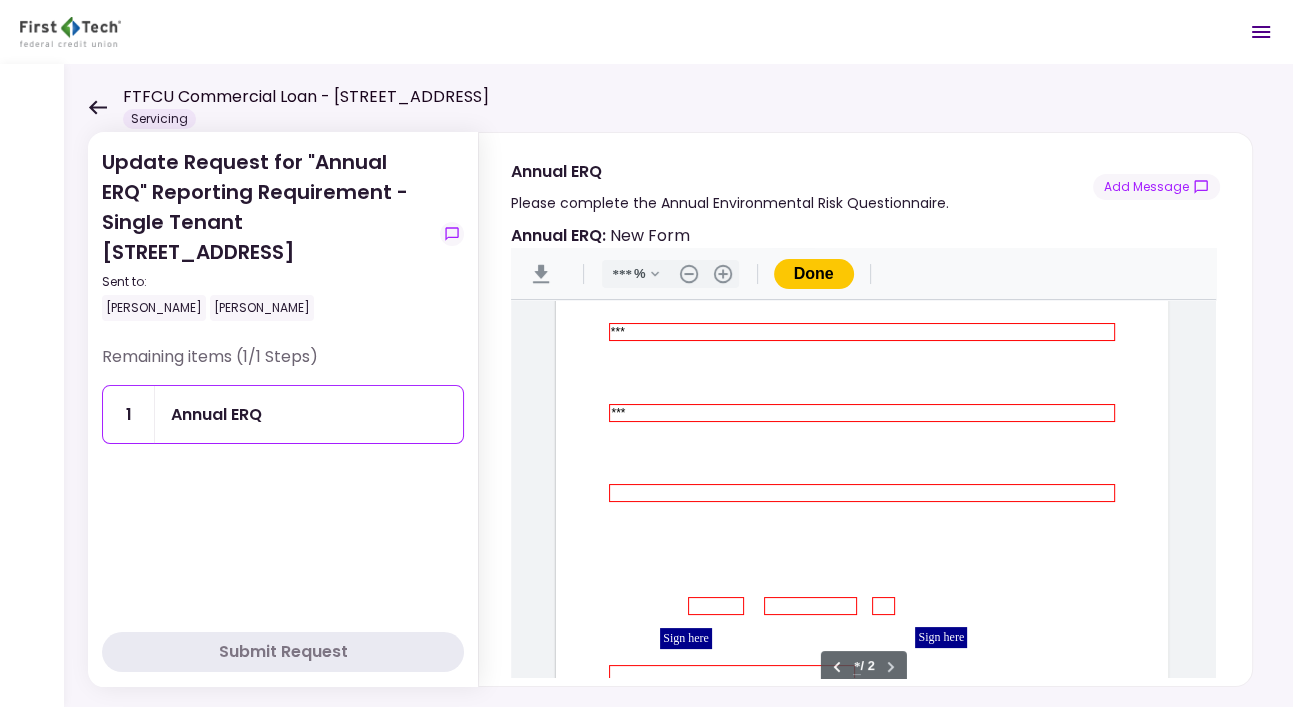 type on "***" 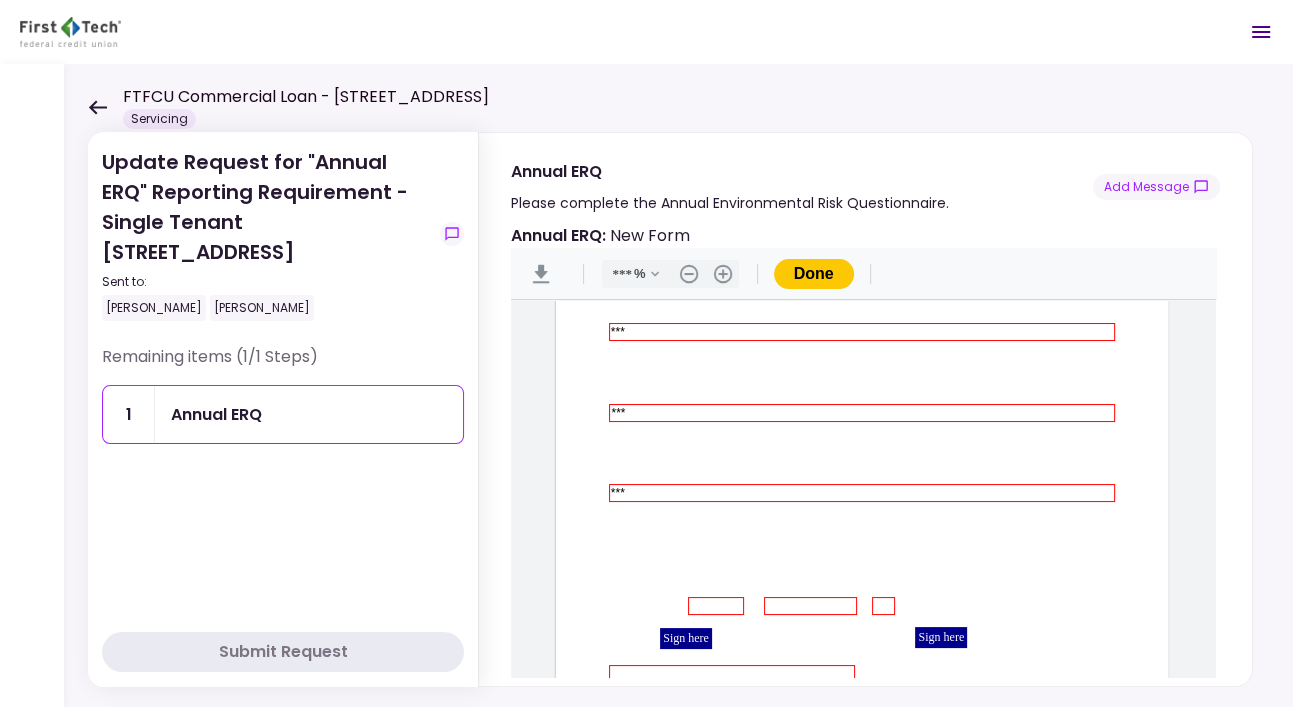 scroll, scrollTop: 1034, scrollLeft: 0, axis: vertical 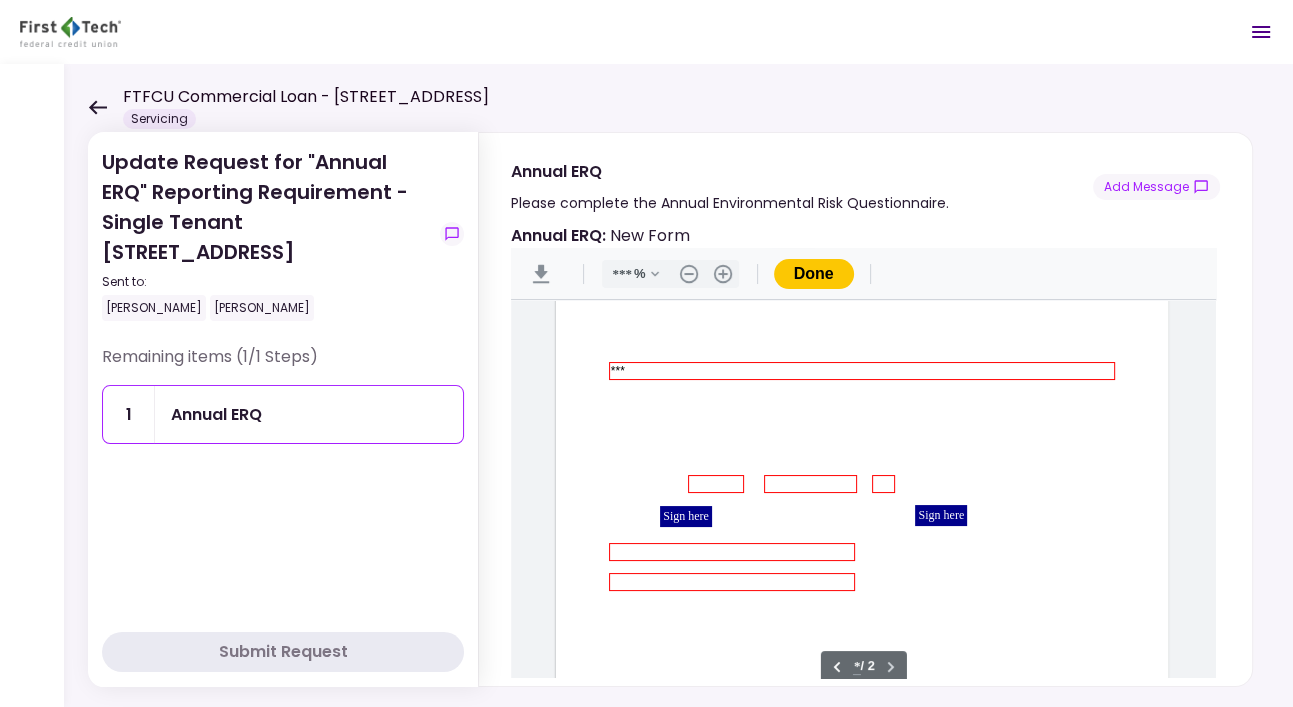 type on "***" 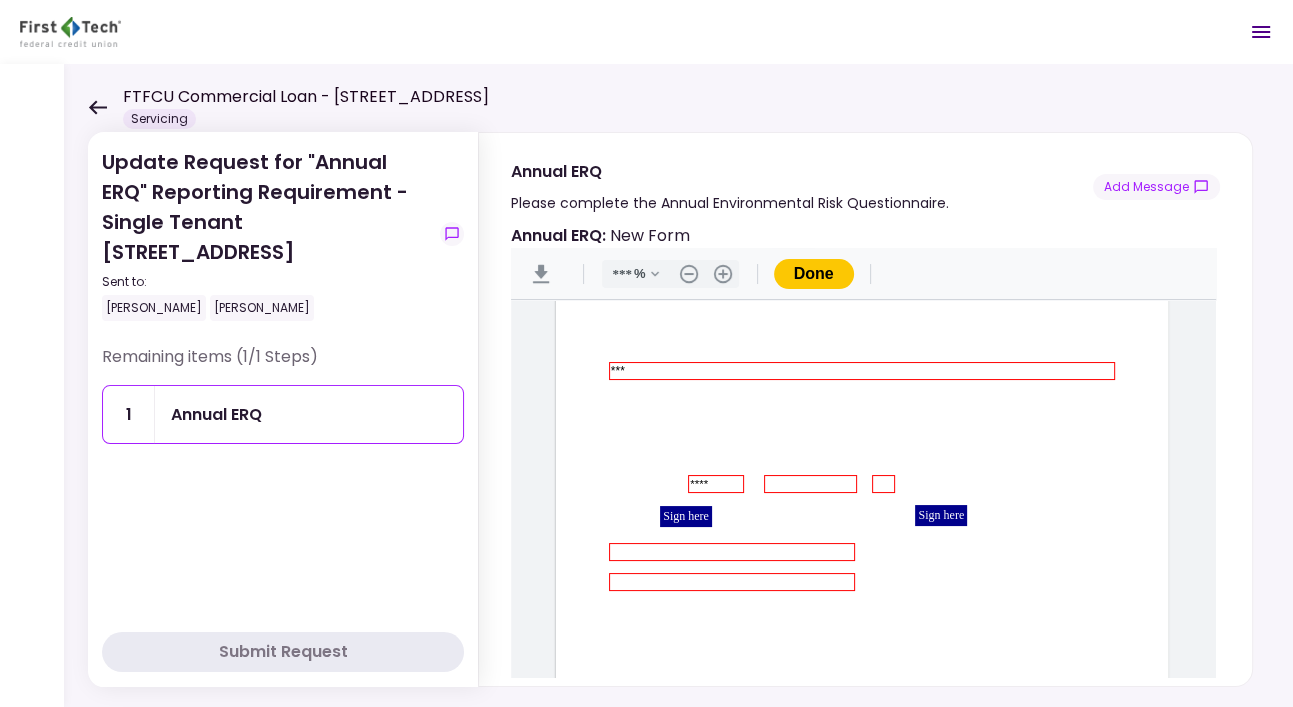 type on "****" 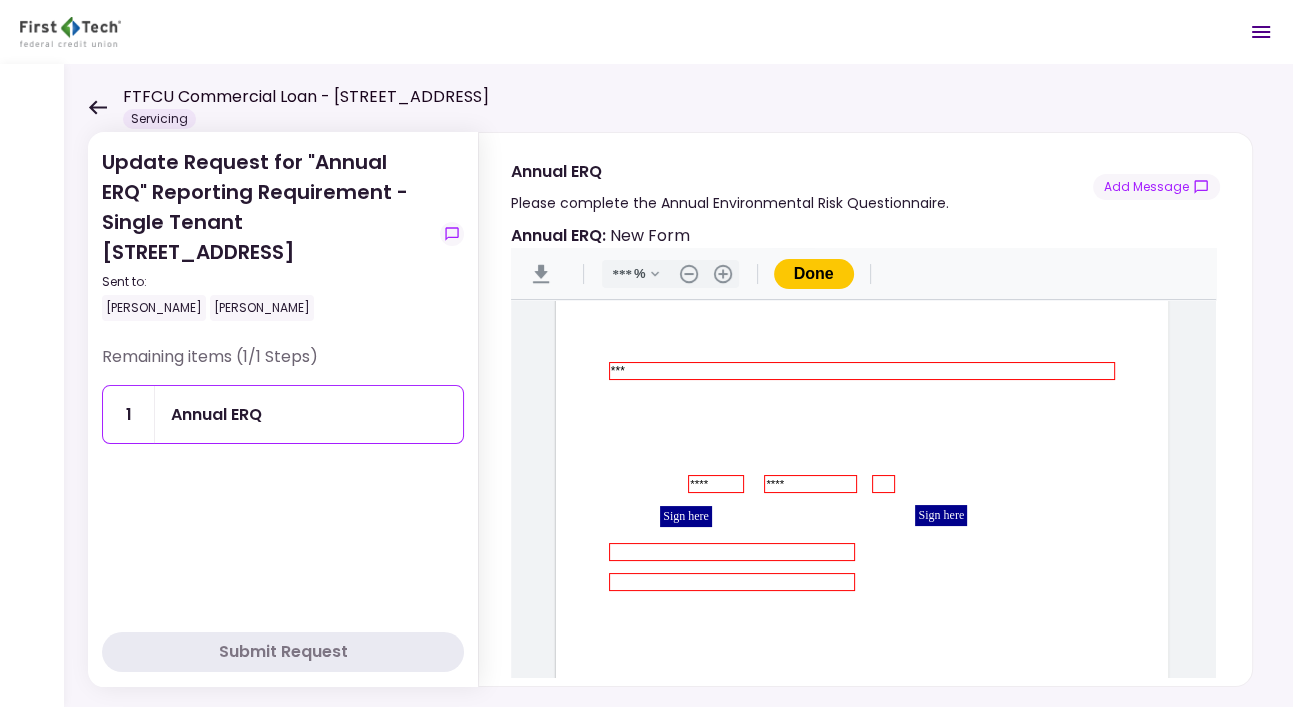 type on "****" 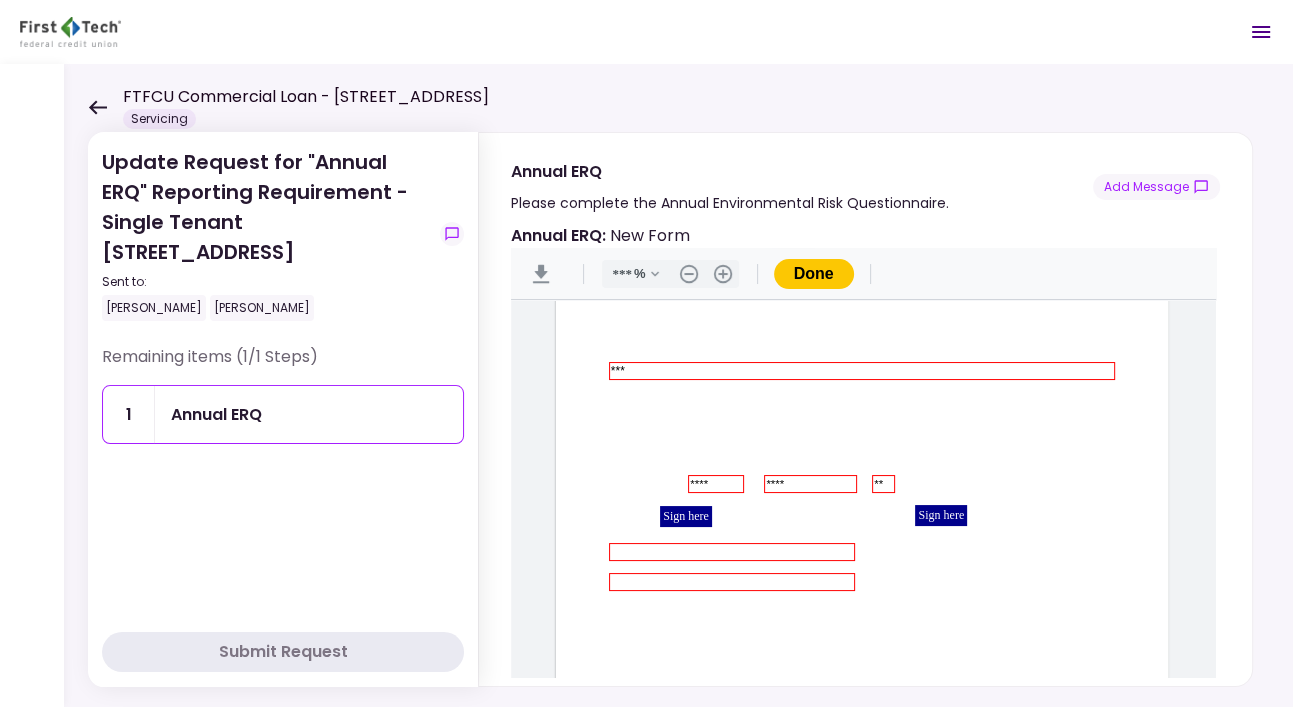 type on "**" 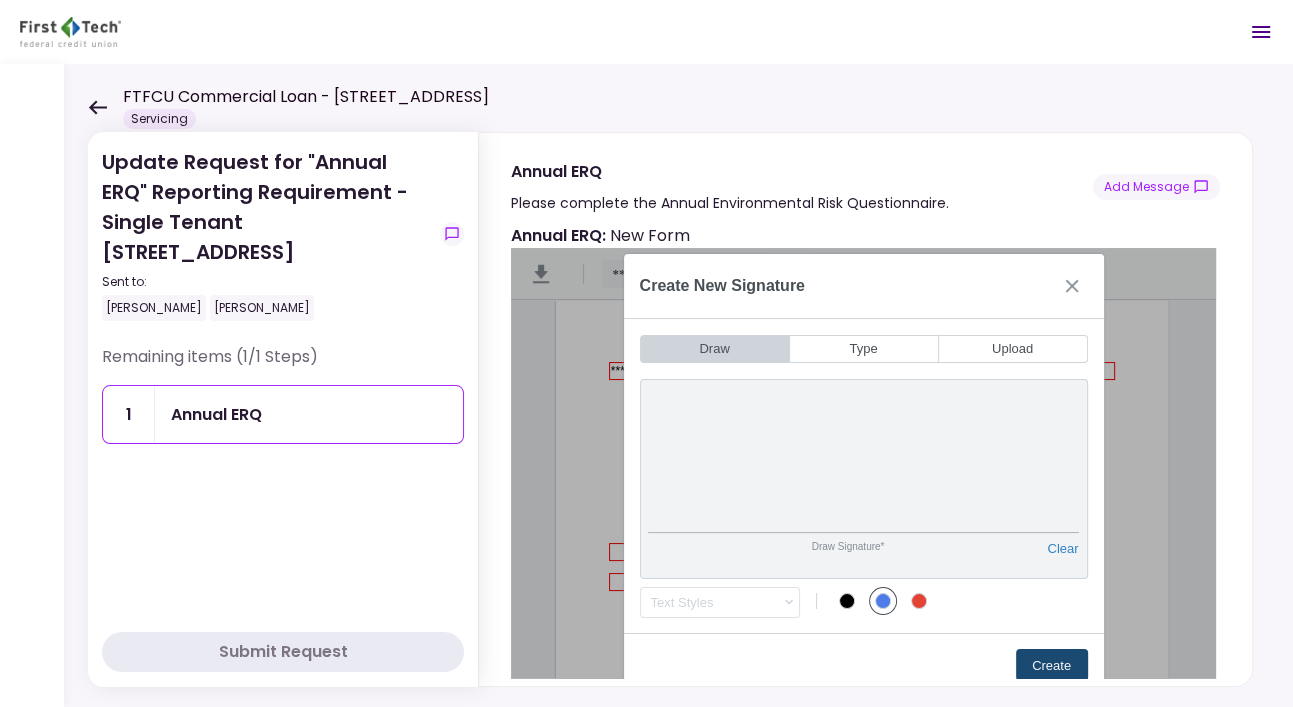 click on "Create" at bounding box center (1052, 665) 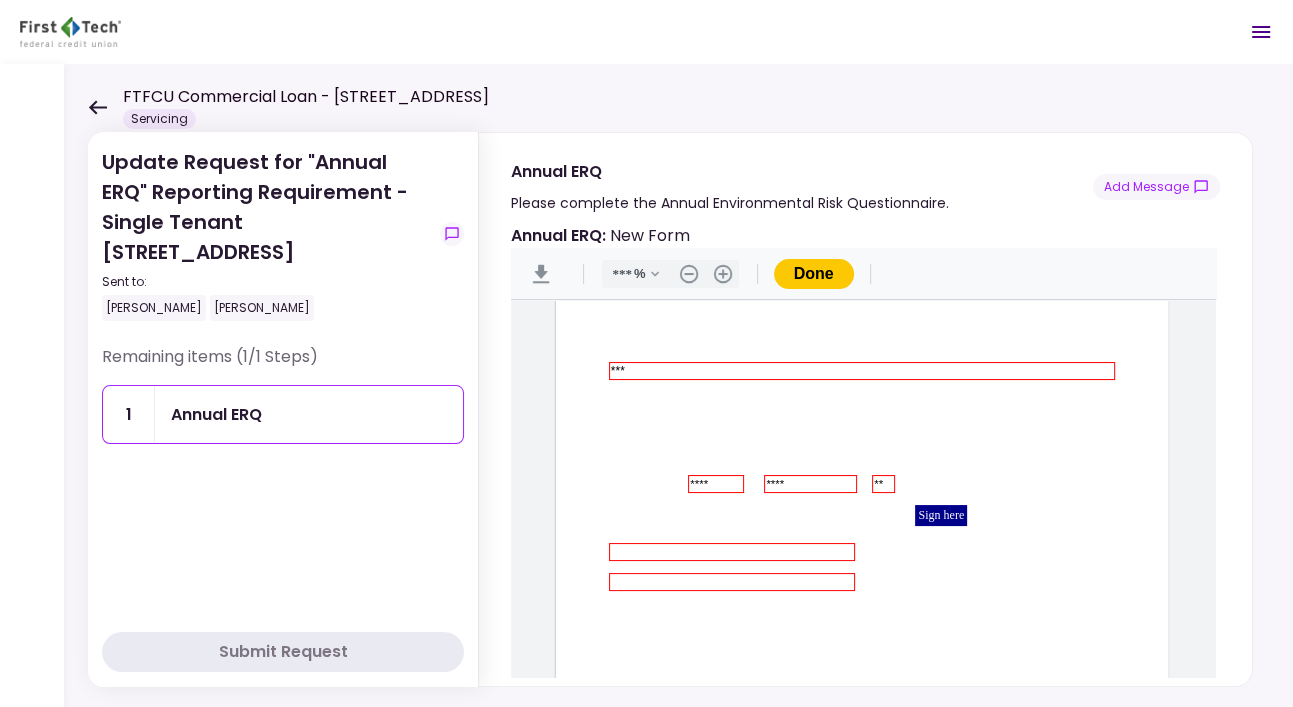 click at bounding box center (732, 552) 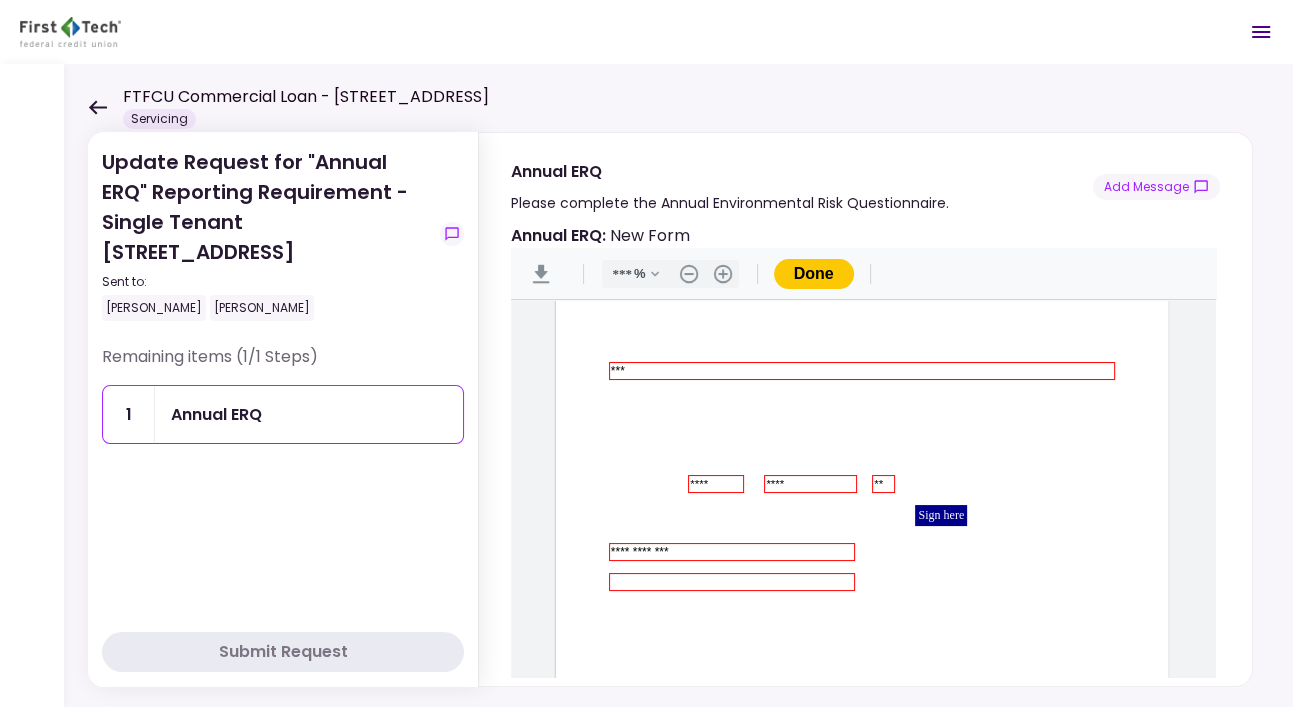 type on "**********" 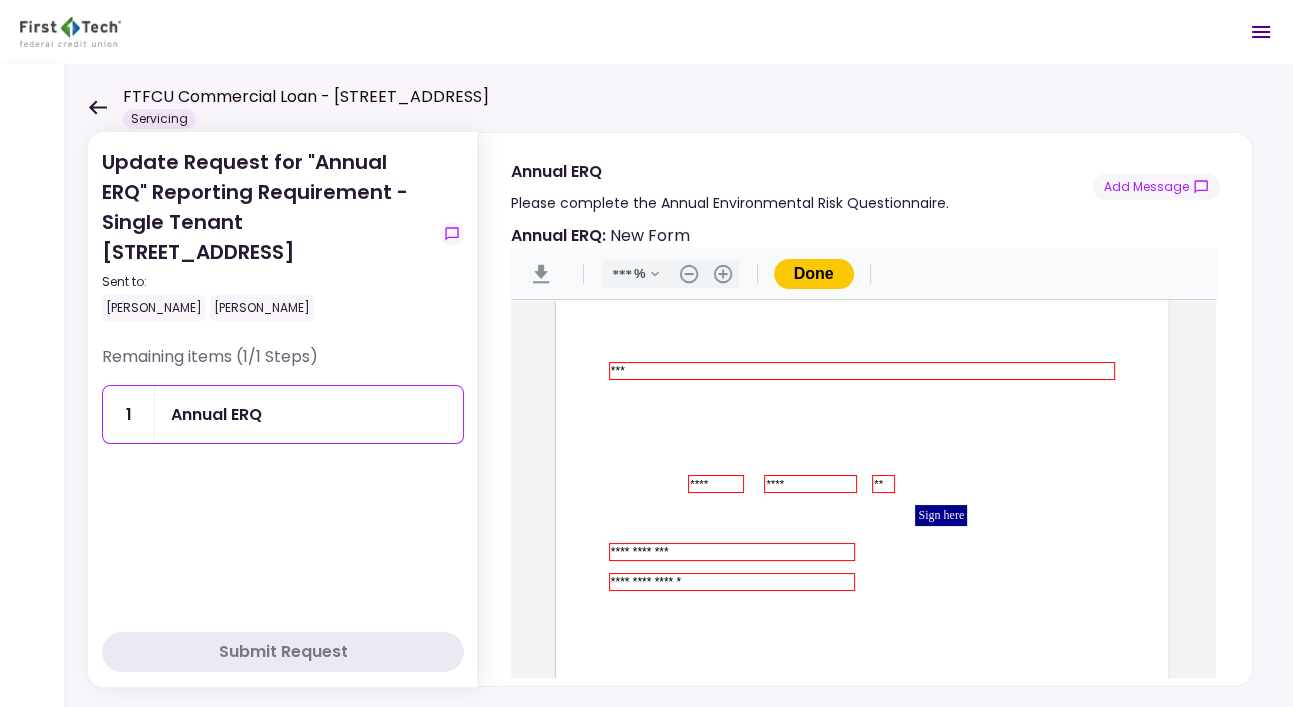 type on "**********" 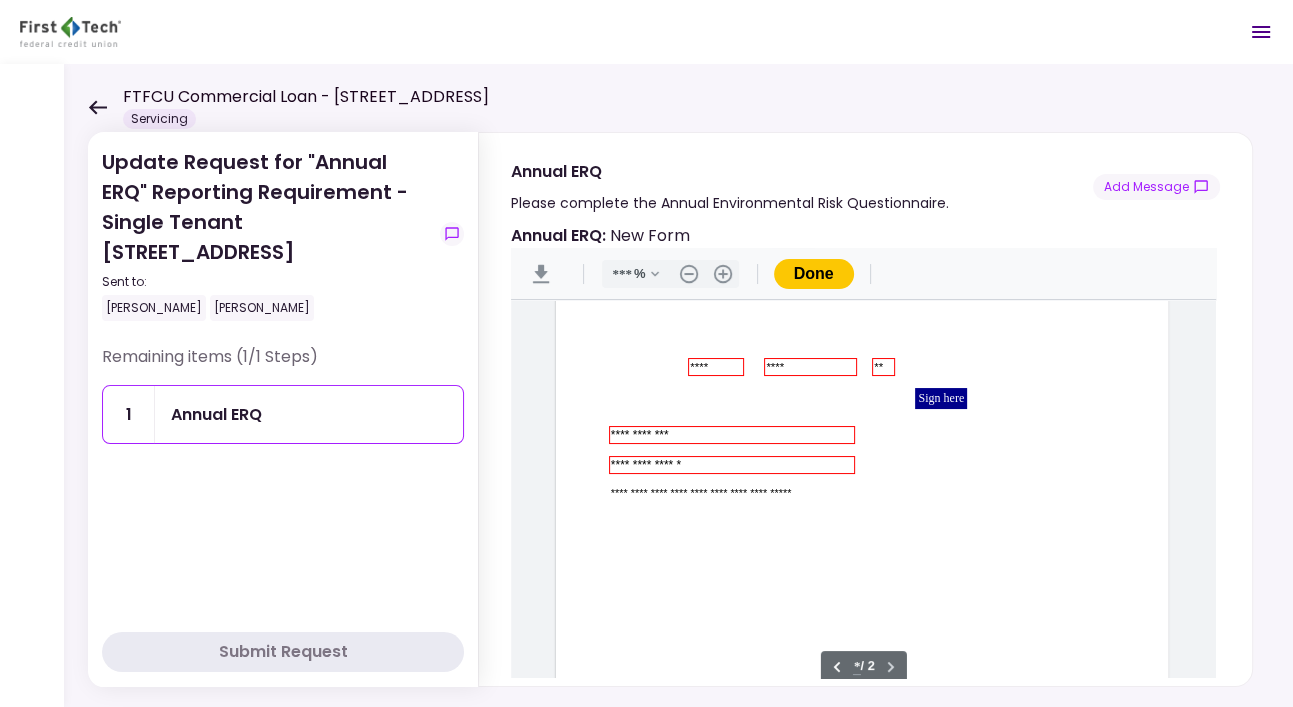 scroll, scrollTop: 1134, scrollLeft: 0, axis: vertical 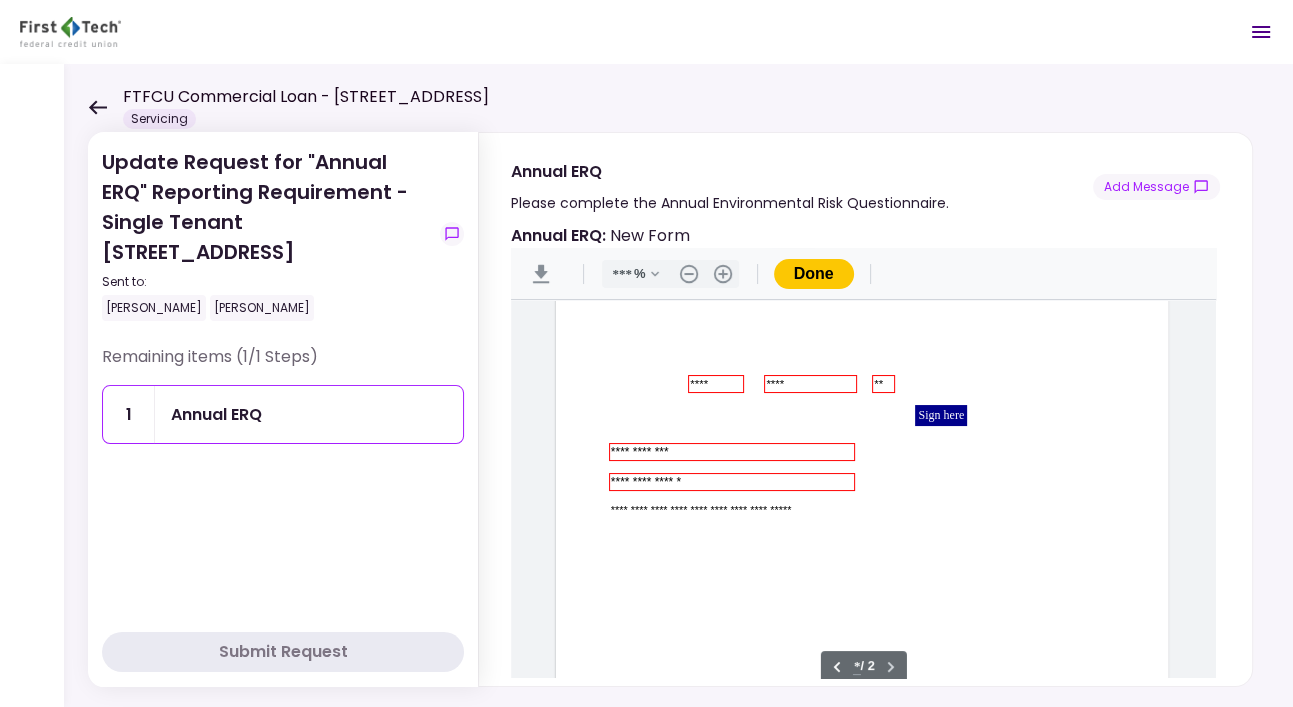 type on "**********" 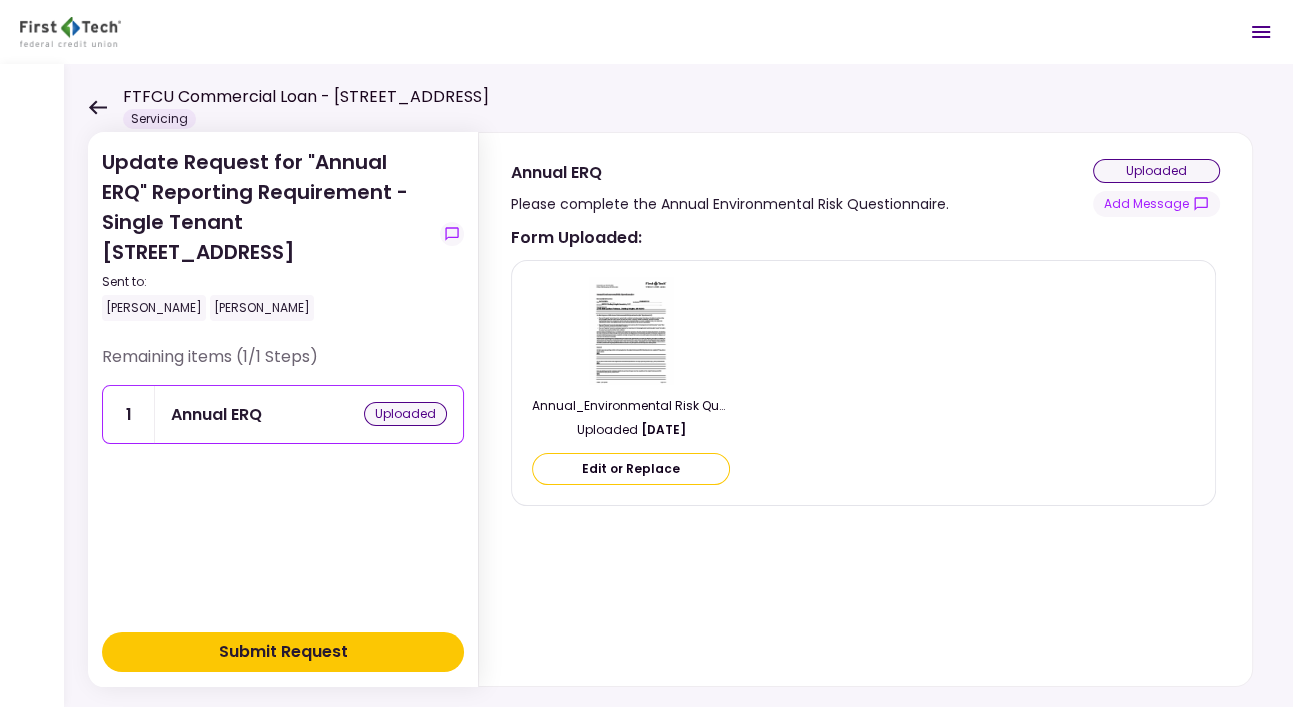 click on "Submit Request" at bounding box center [283, 652] 